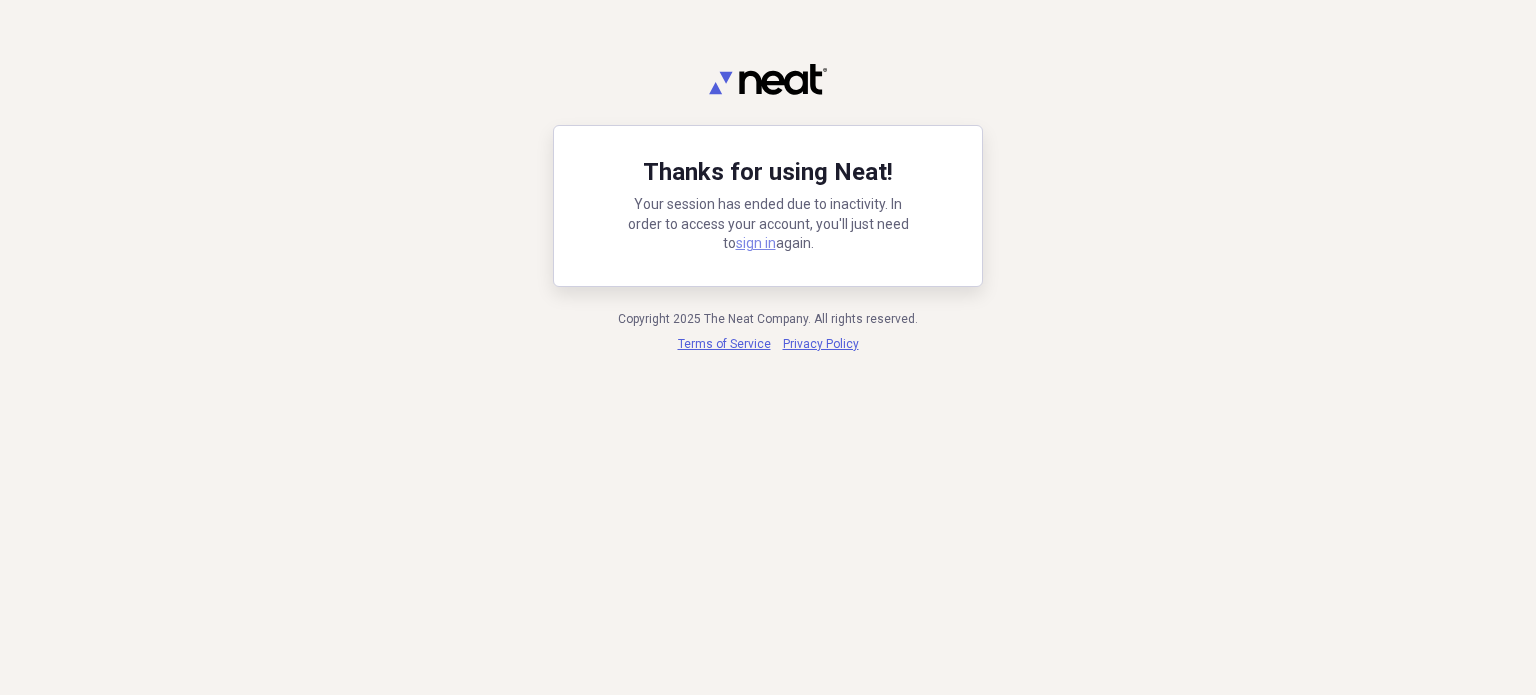 scroll, scrollTop: 0, scrollLeft: 0, axis: both 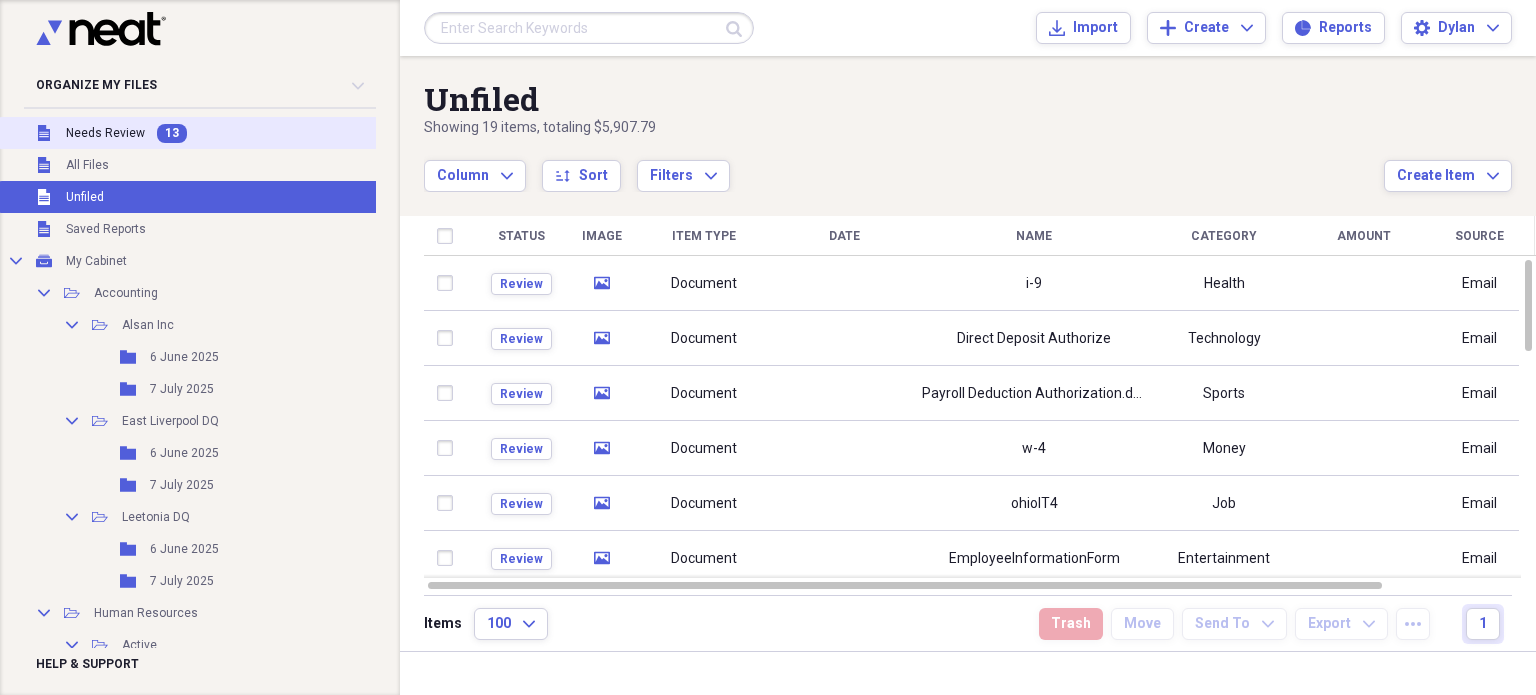click on "Unfiled Needs Review 13" at bounding box center [221, 133] 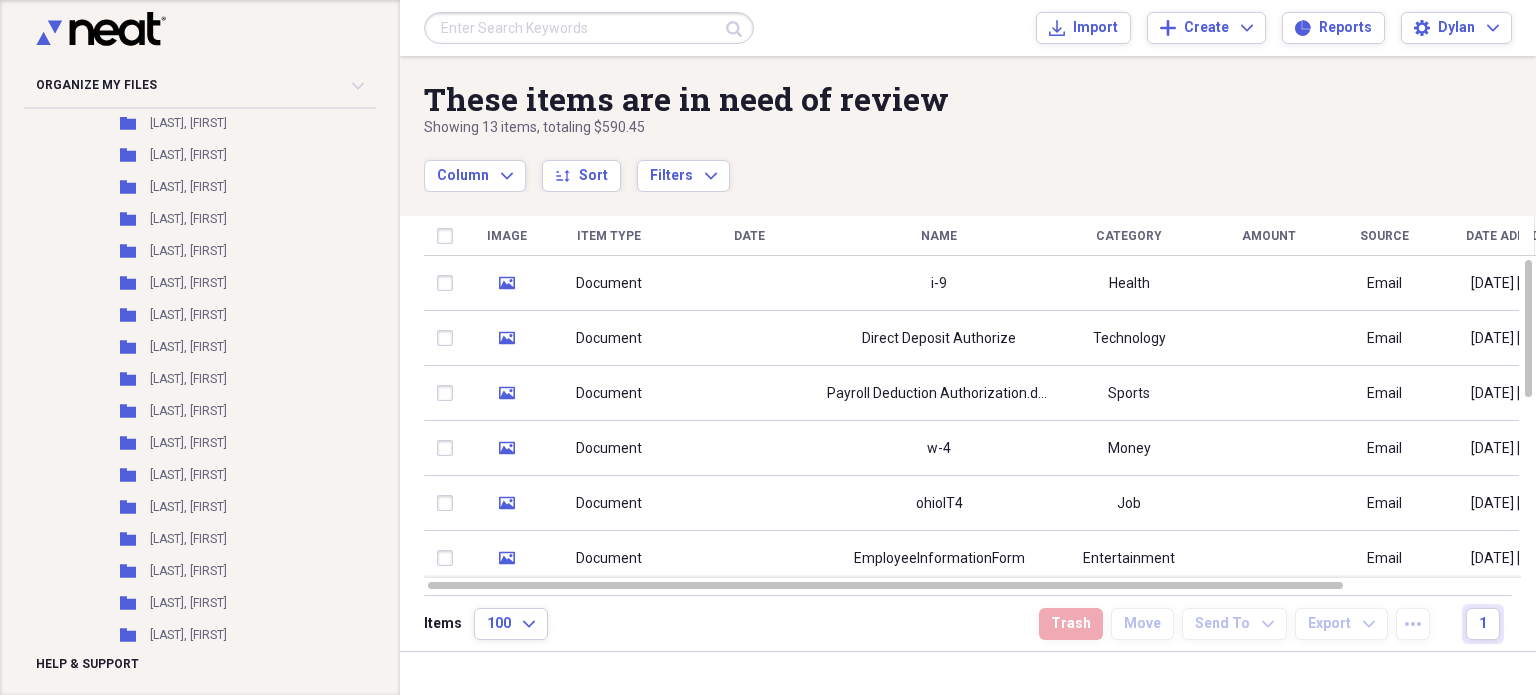 scroll, scrollTop: 1728, scrollLeft: 0, axis: vertical 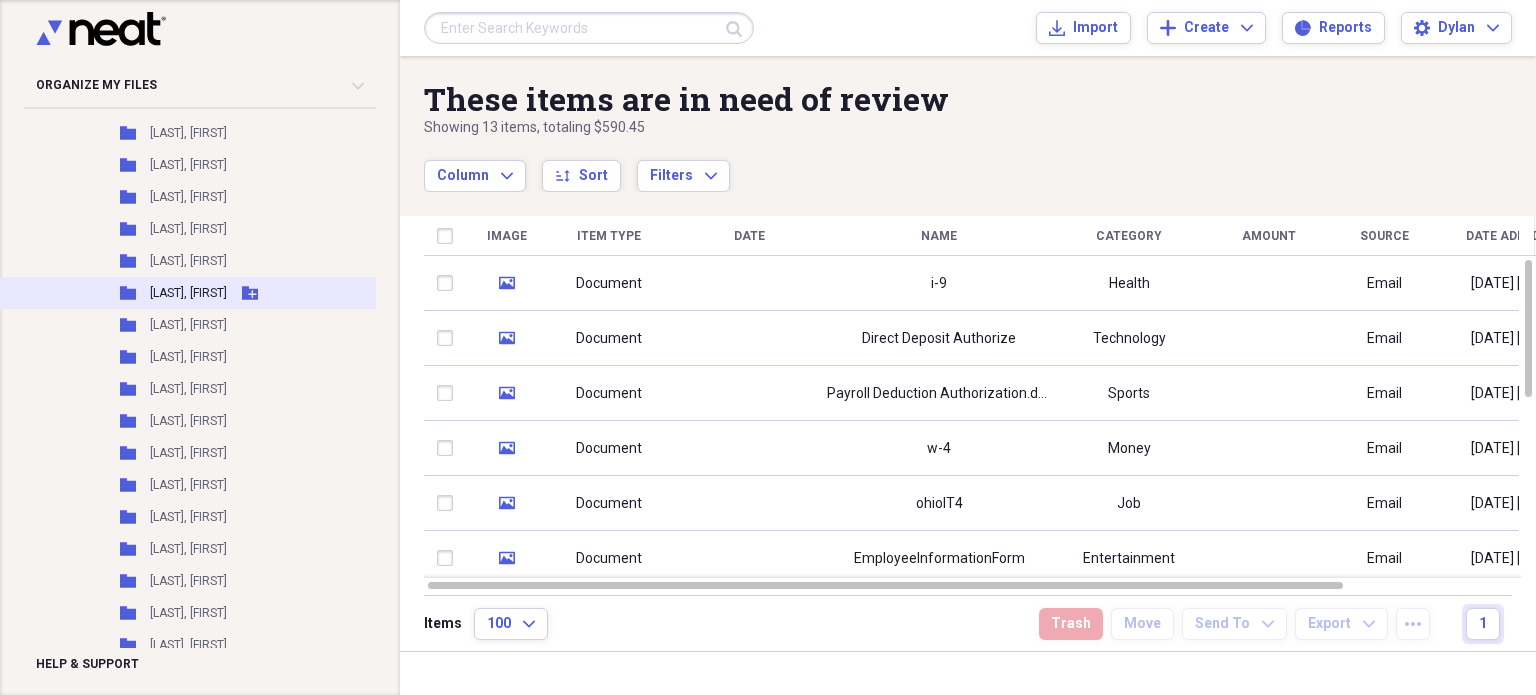 click on "[LAST], [FIRST]" at bounding box center (188, 293) 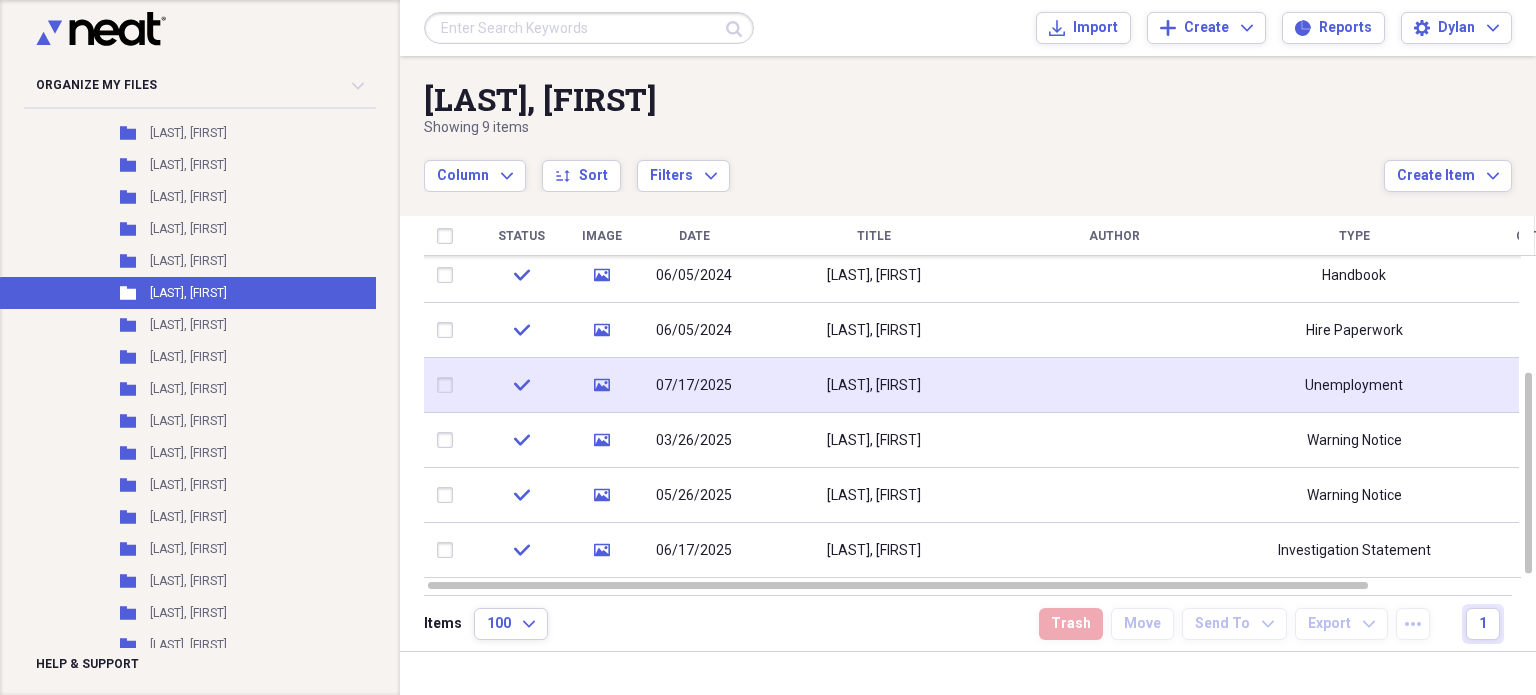 click on "[LAST], [FIRST]" at bounding box center [874, 385] 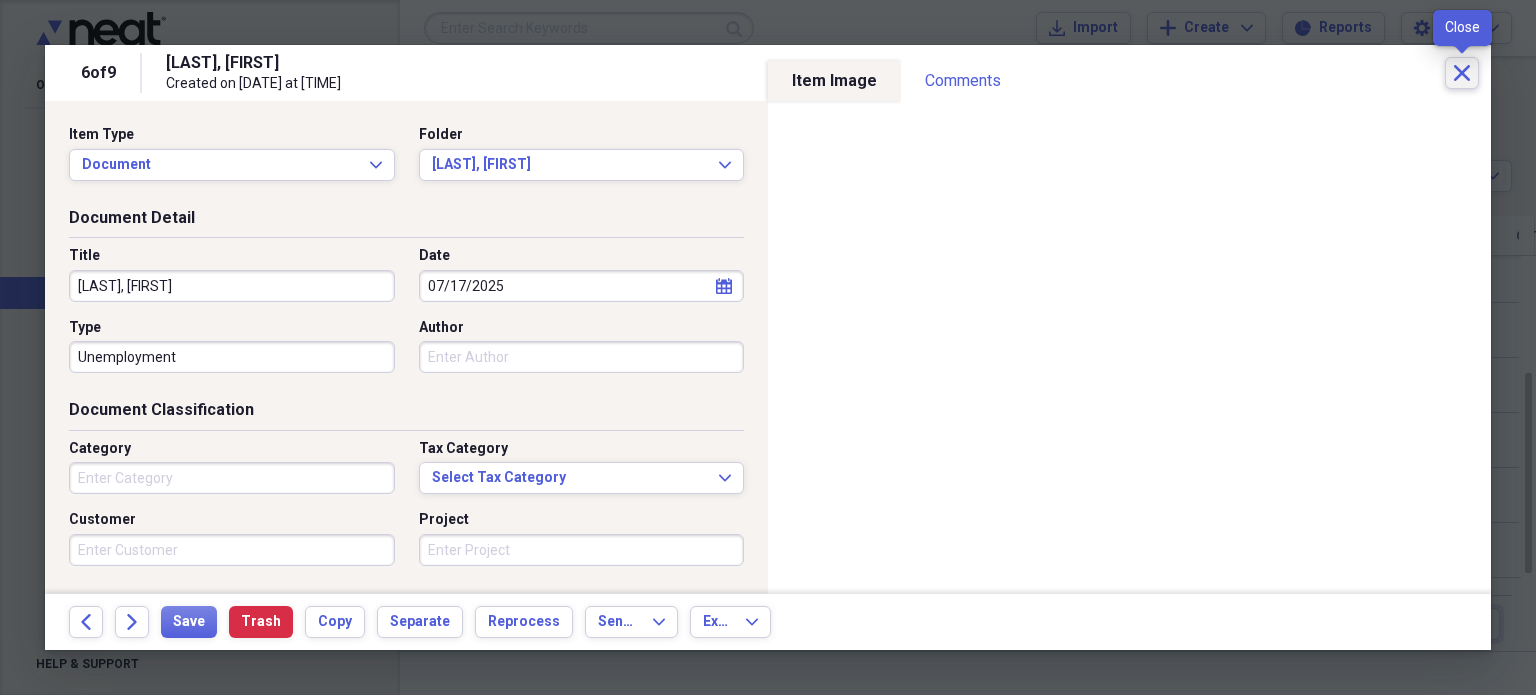 click on "Close" at bounding box center (1462, 73) 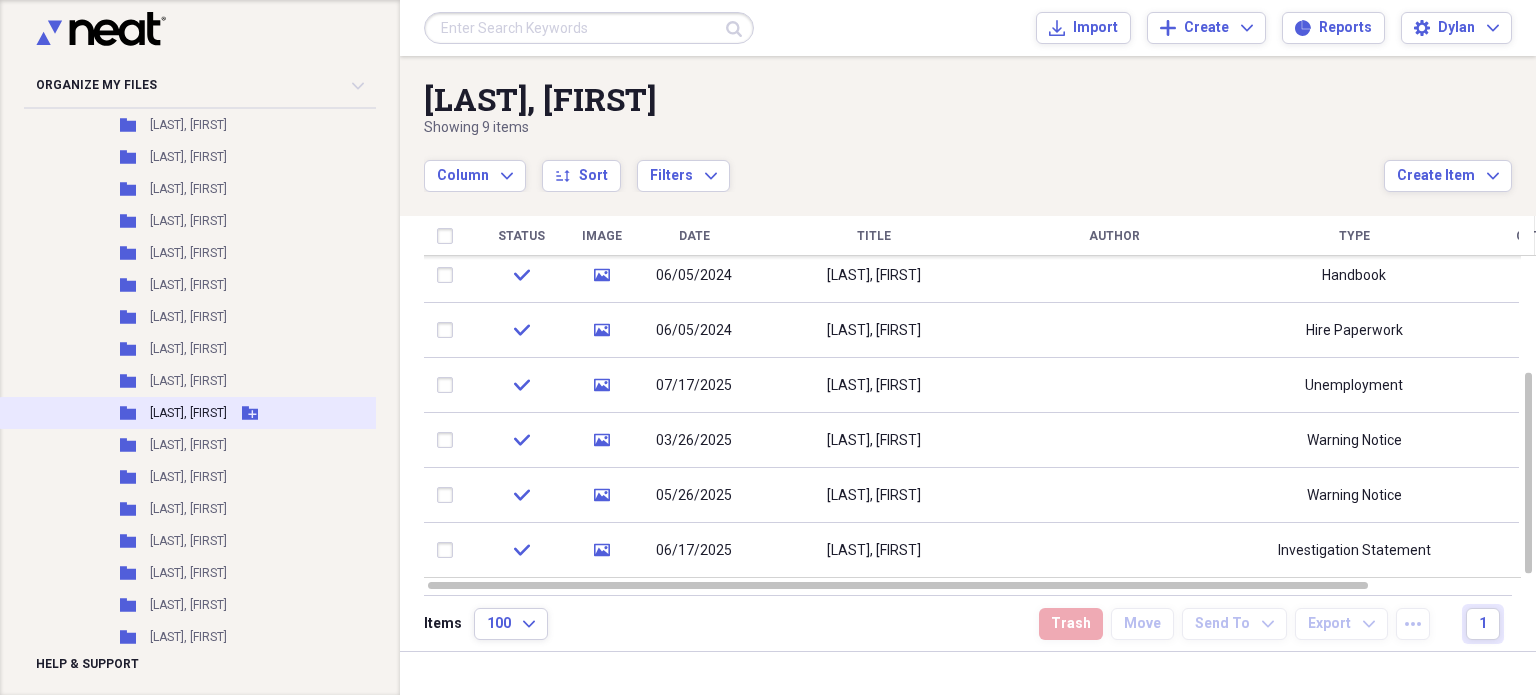 scroll, scrollTop: 3242, scrollLeft: 0, axis: vertical 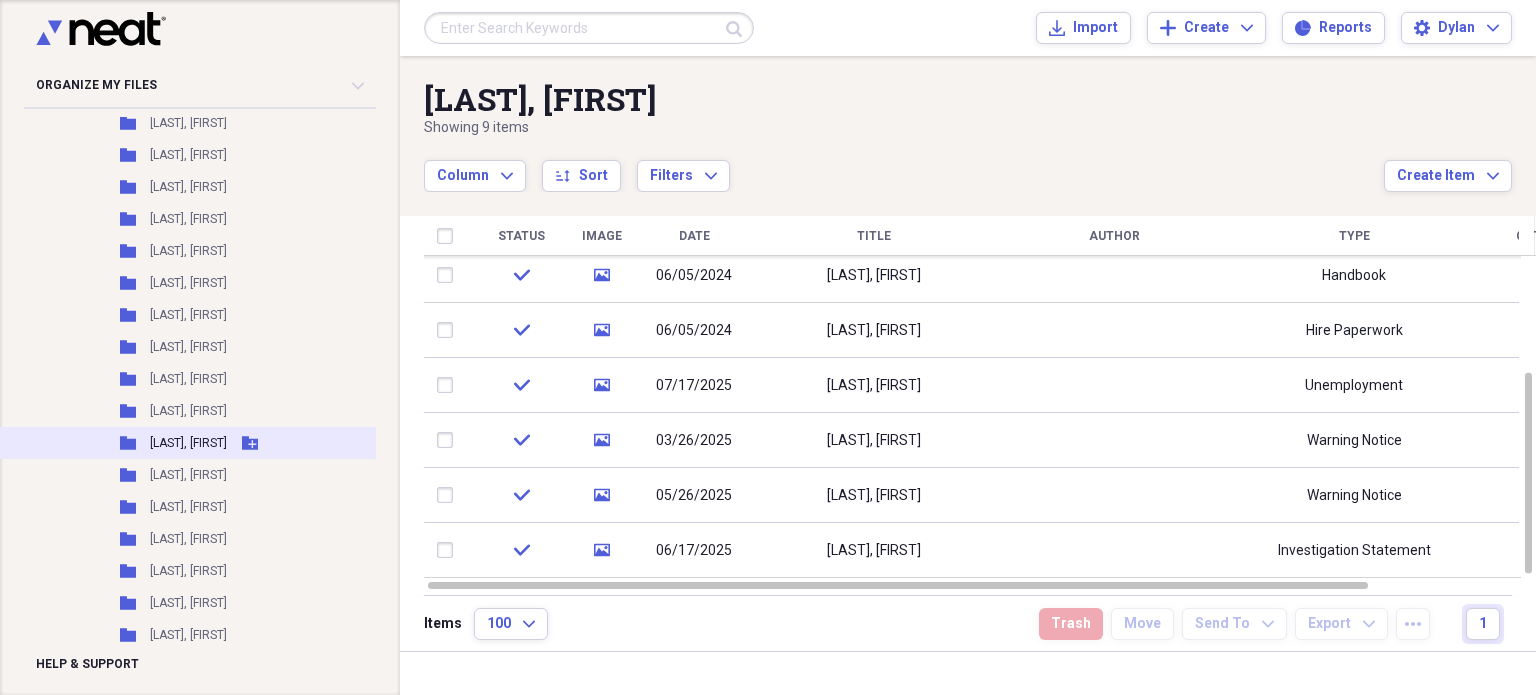 click on "[LAST], [FIRST]" at bounding box center [188, 443] 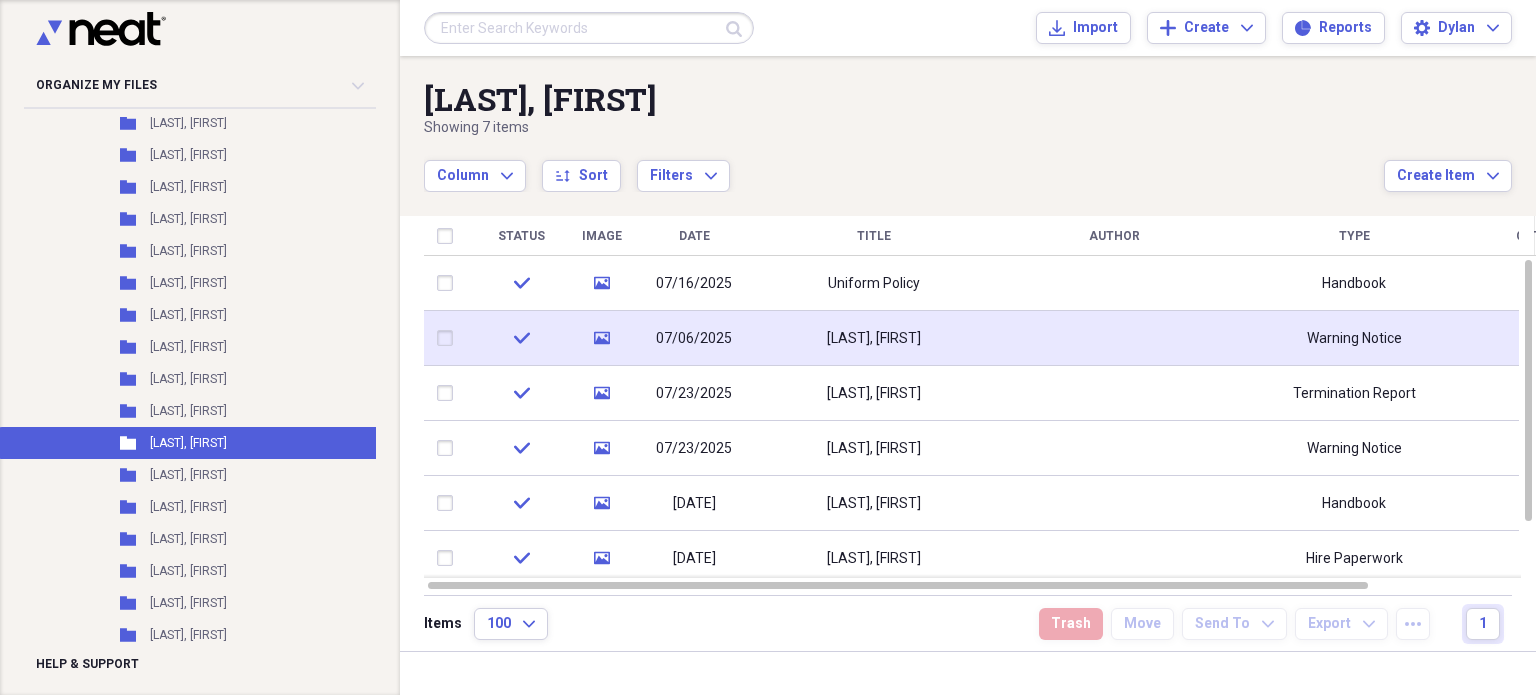 click on "[LAST], [FIRST]" at bounding box center [874, 338] 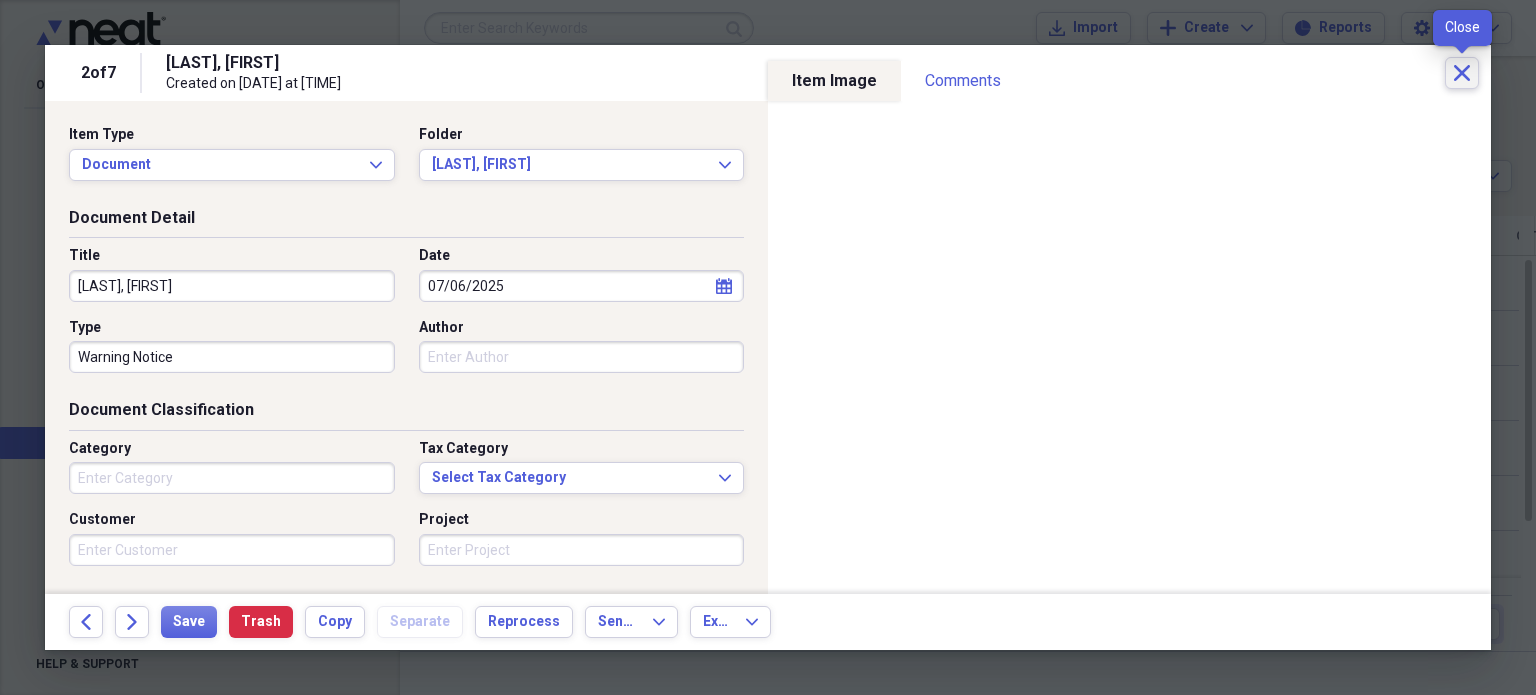 click on "Close" at bounding box center (1462, 73) 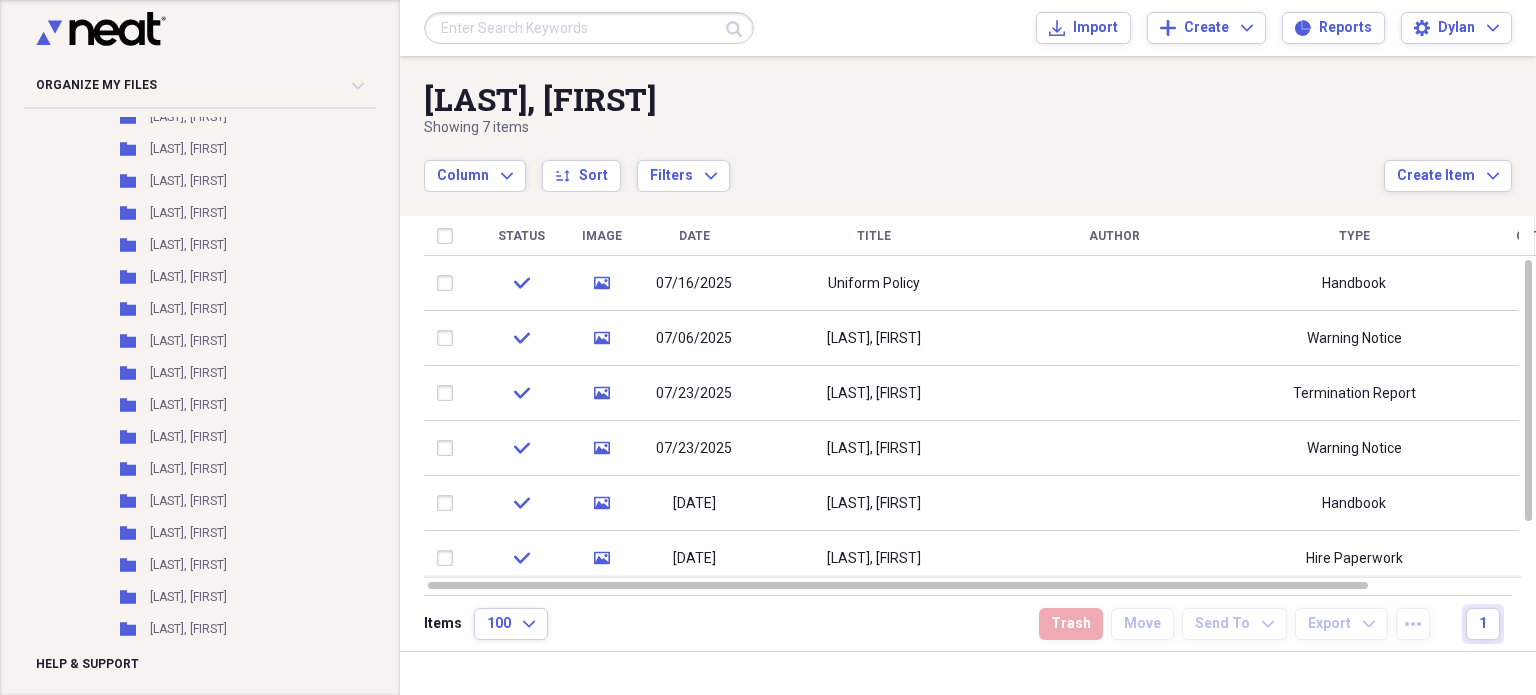 scroll, scrollTop: 2475, scrollLeft: 0, axis: vertical 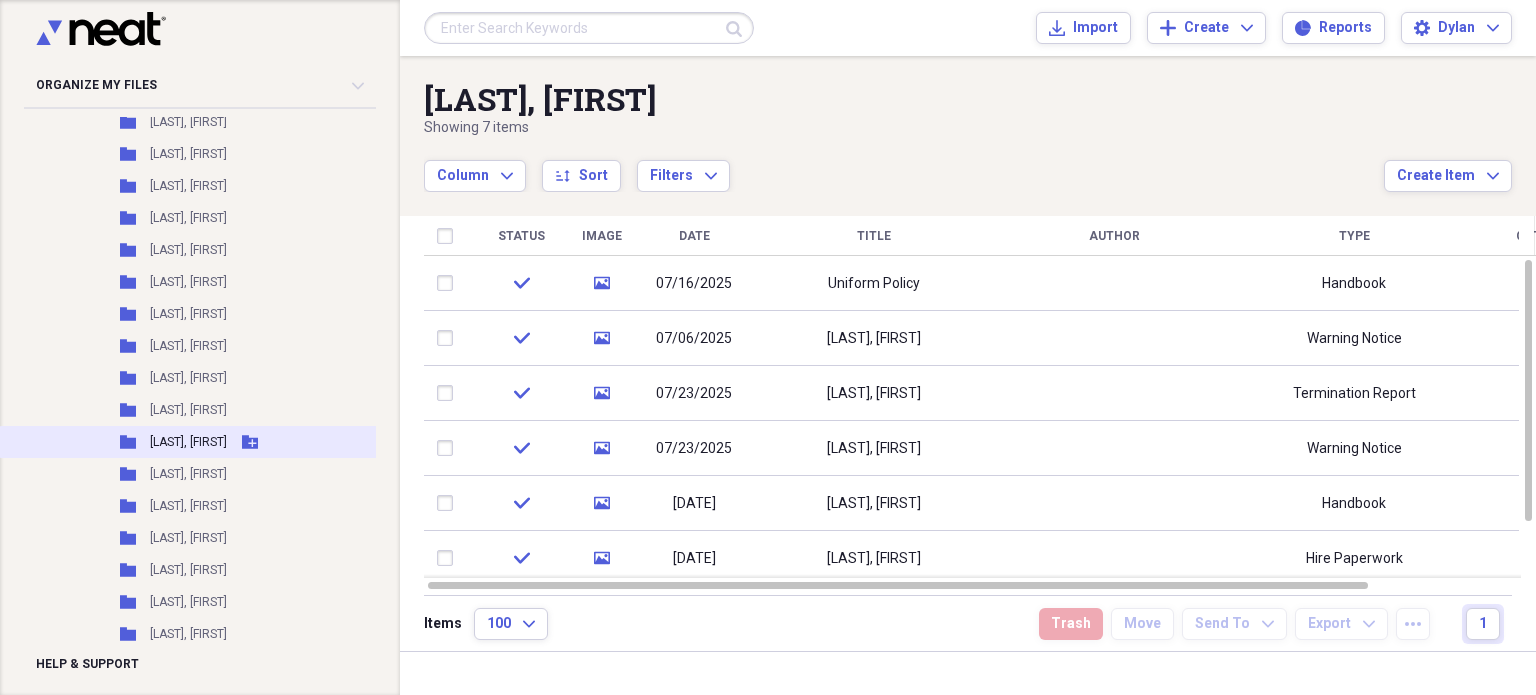 click on "[LAST], [FIRST]" at bounding box center (188, 442) 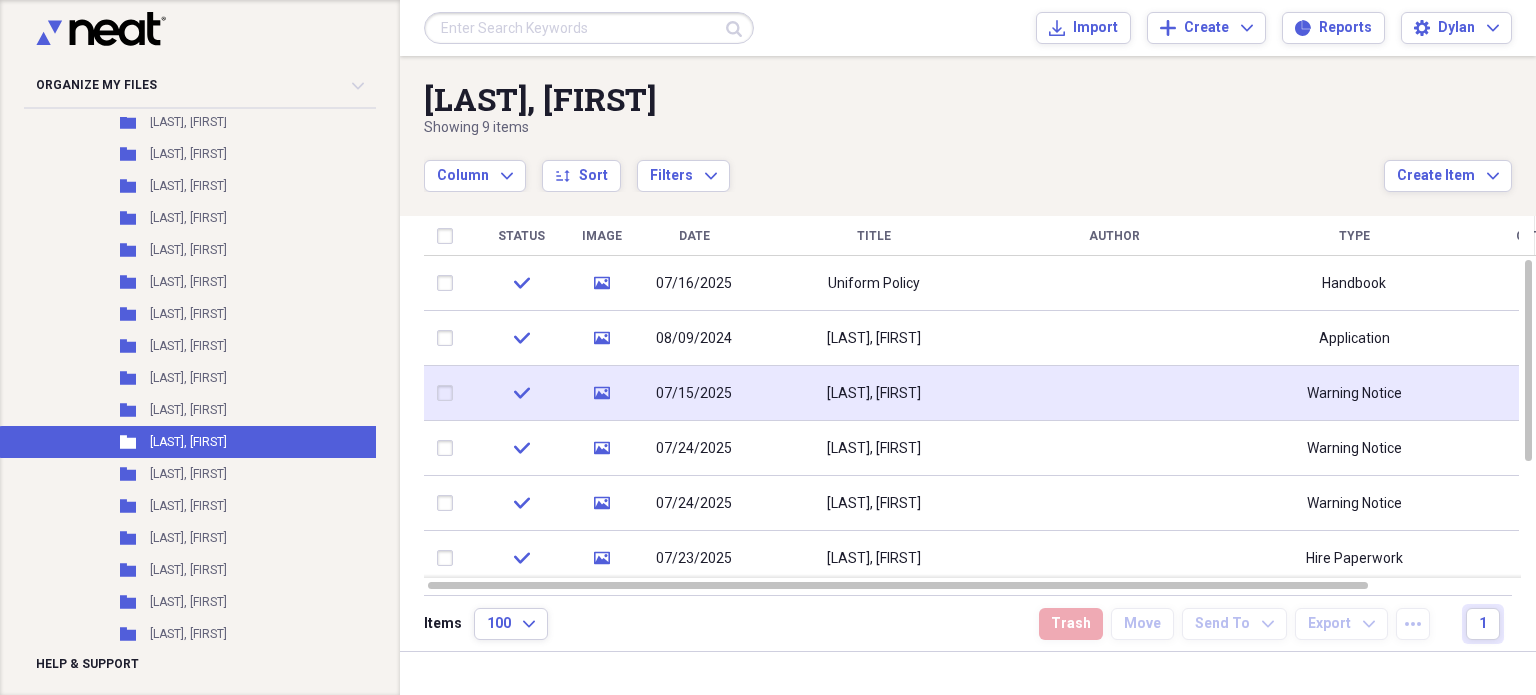 click at bounding box center (1114, 393) 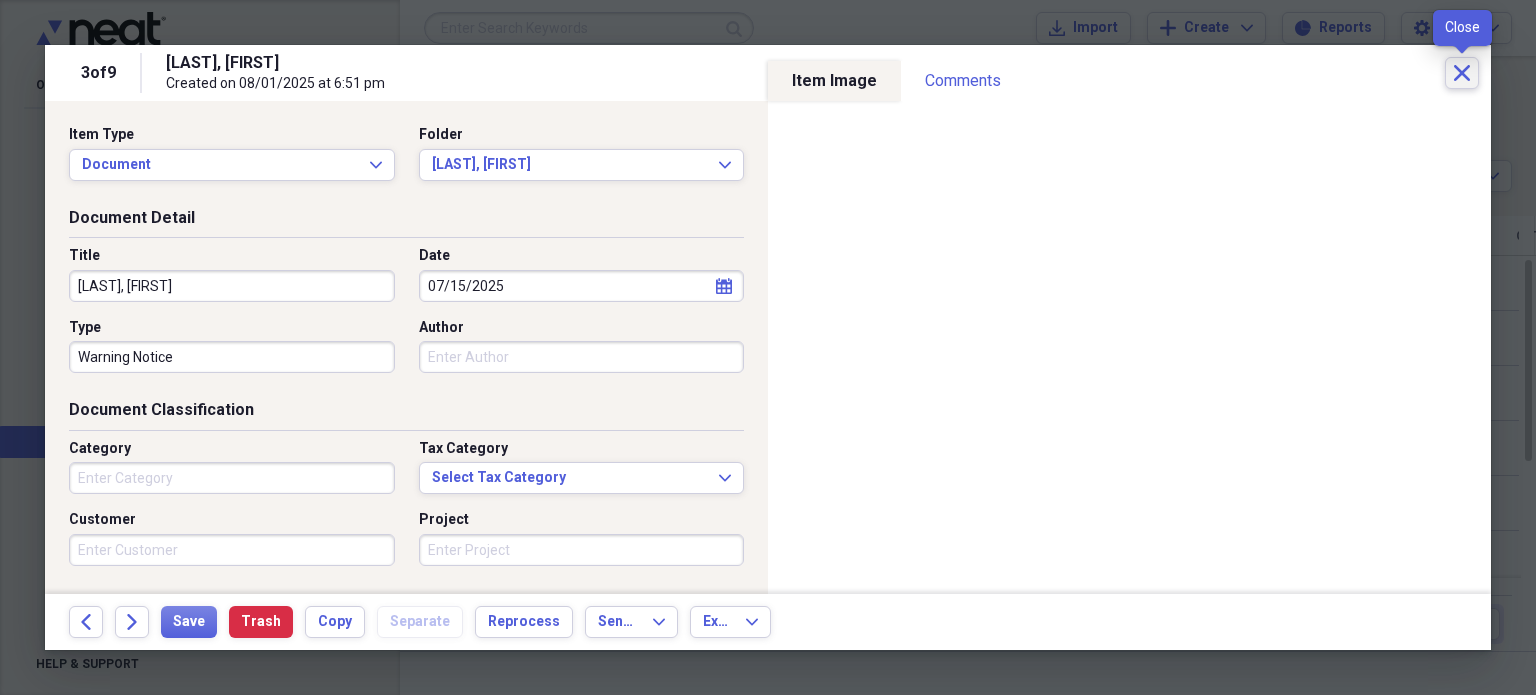 click 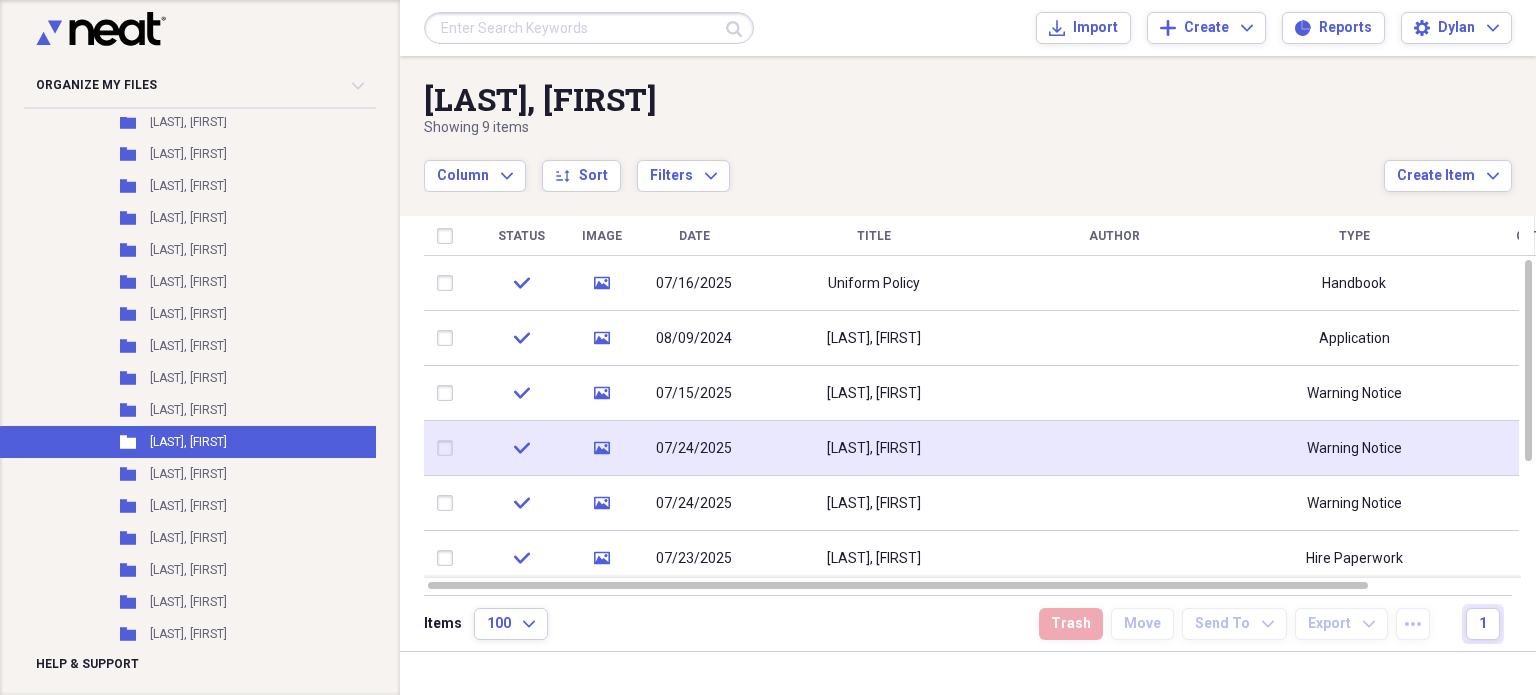 click at bounding box center (1114, 448) 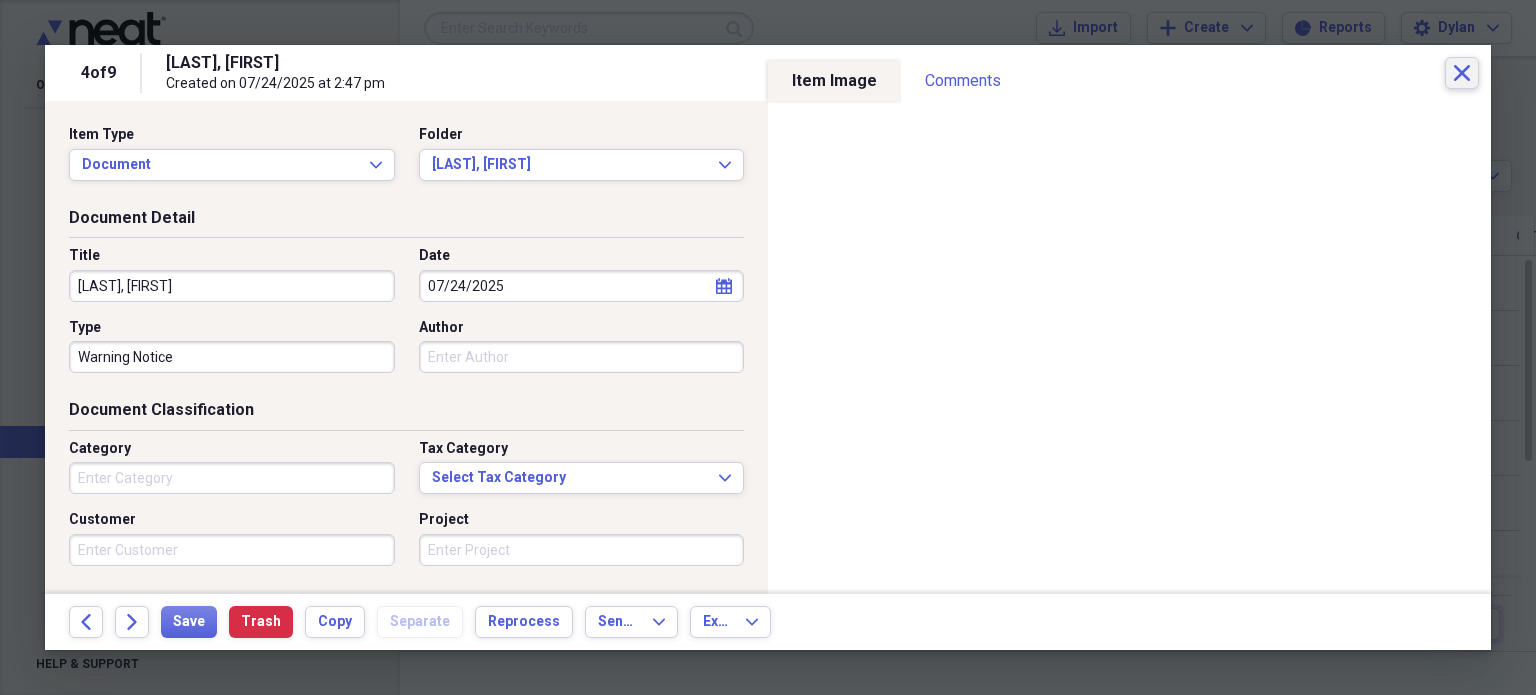 click on "Close" at bounding box center (1462, 73) 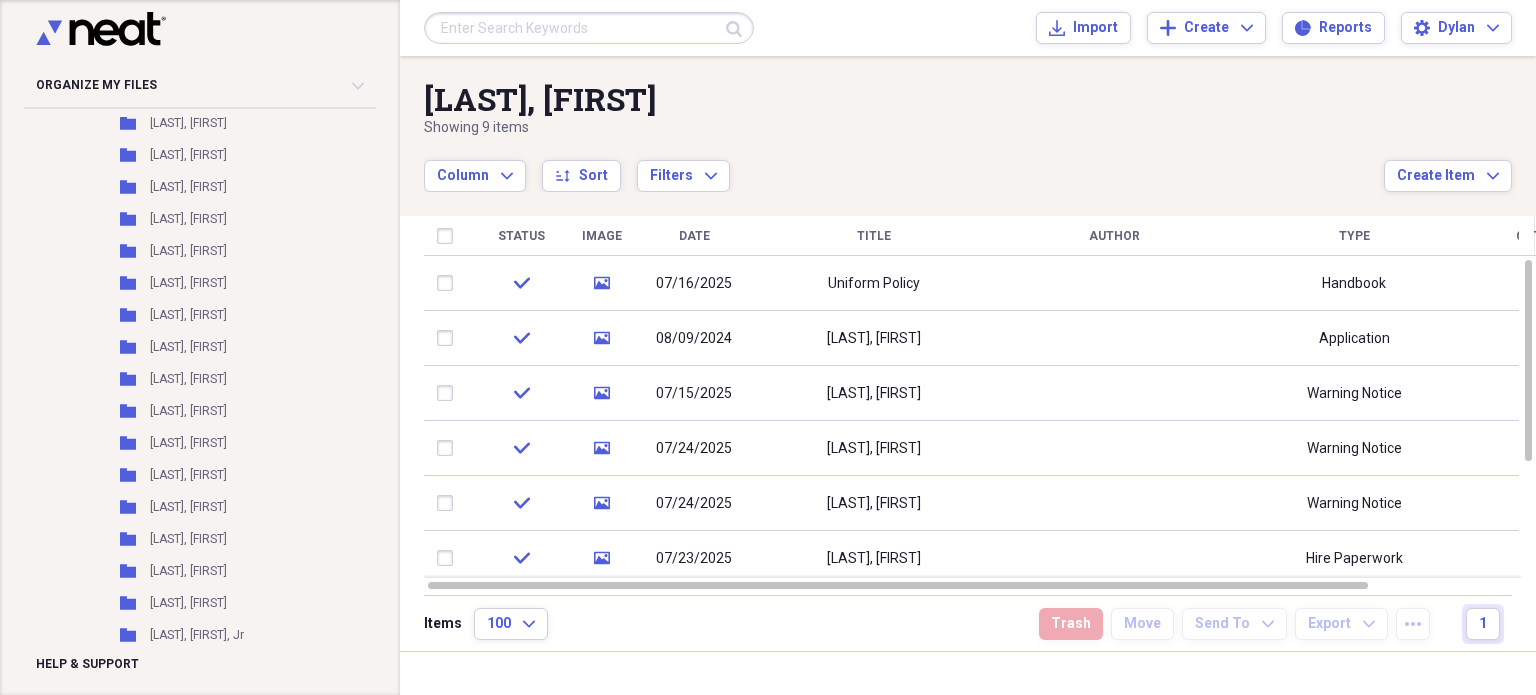 scroll, scrollTop: 3366, scrollLeft: 0, axis: vertical 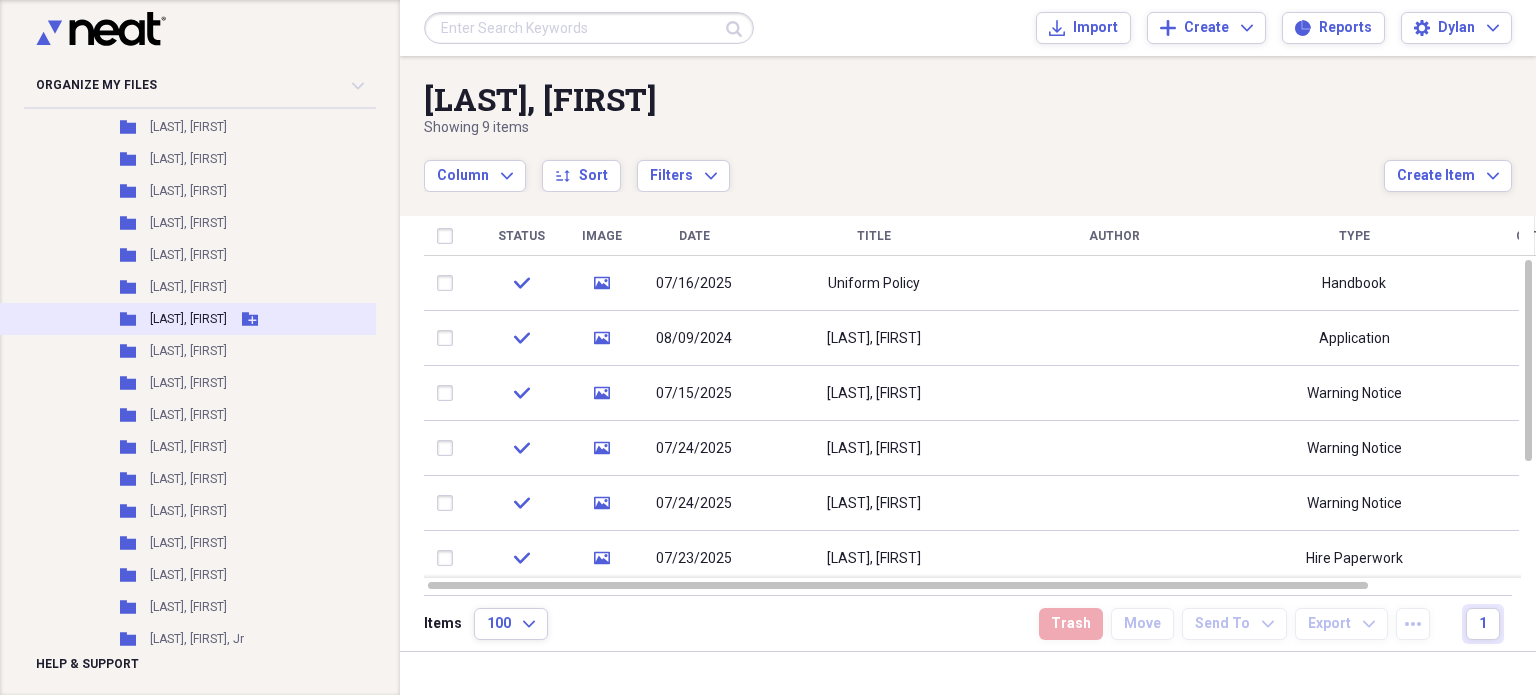 click on "[LAST], [FIRST]" at bounding box center (188, 319) 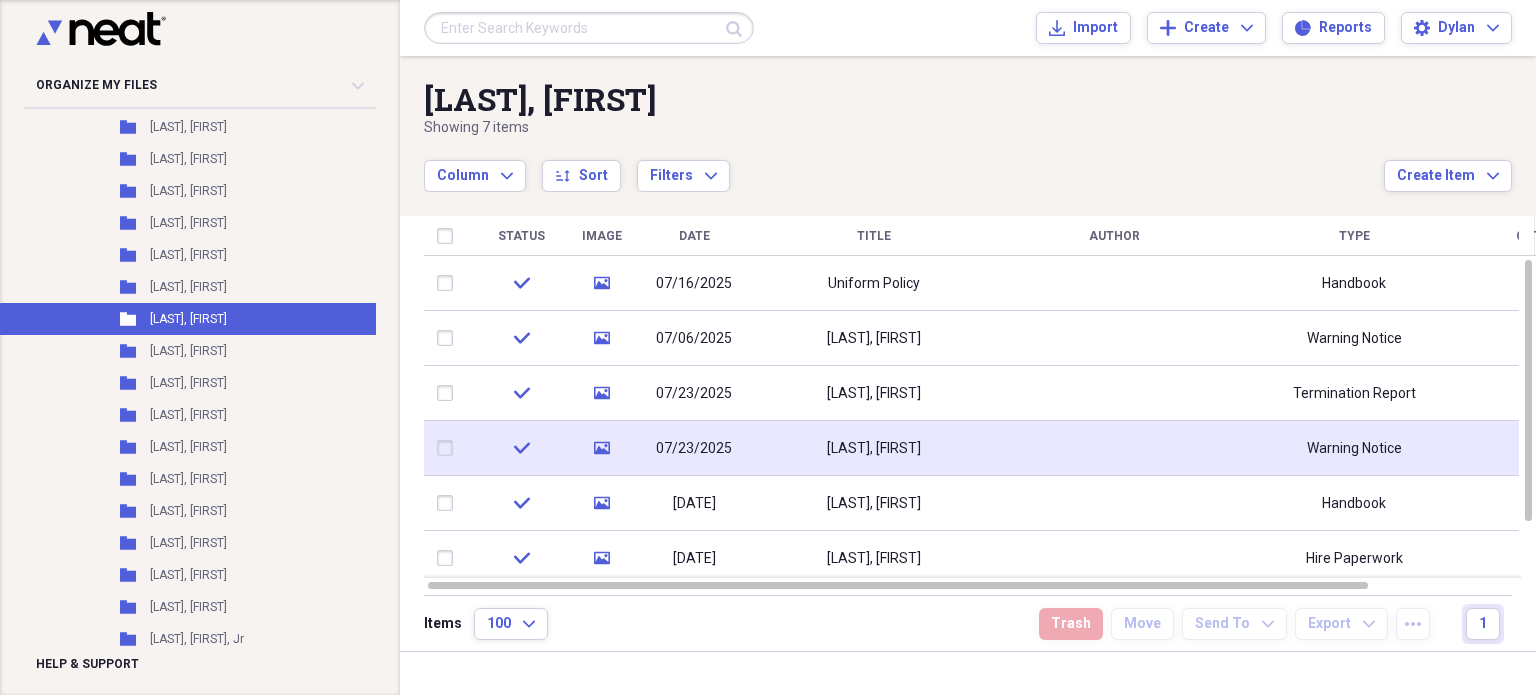 click on "07/23/2025" at bounding box center (694, 449) 